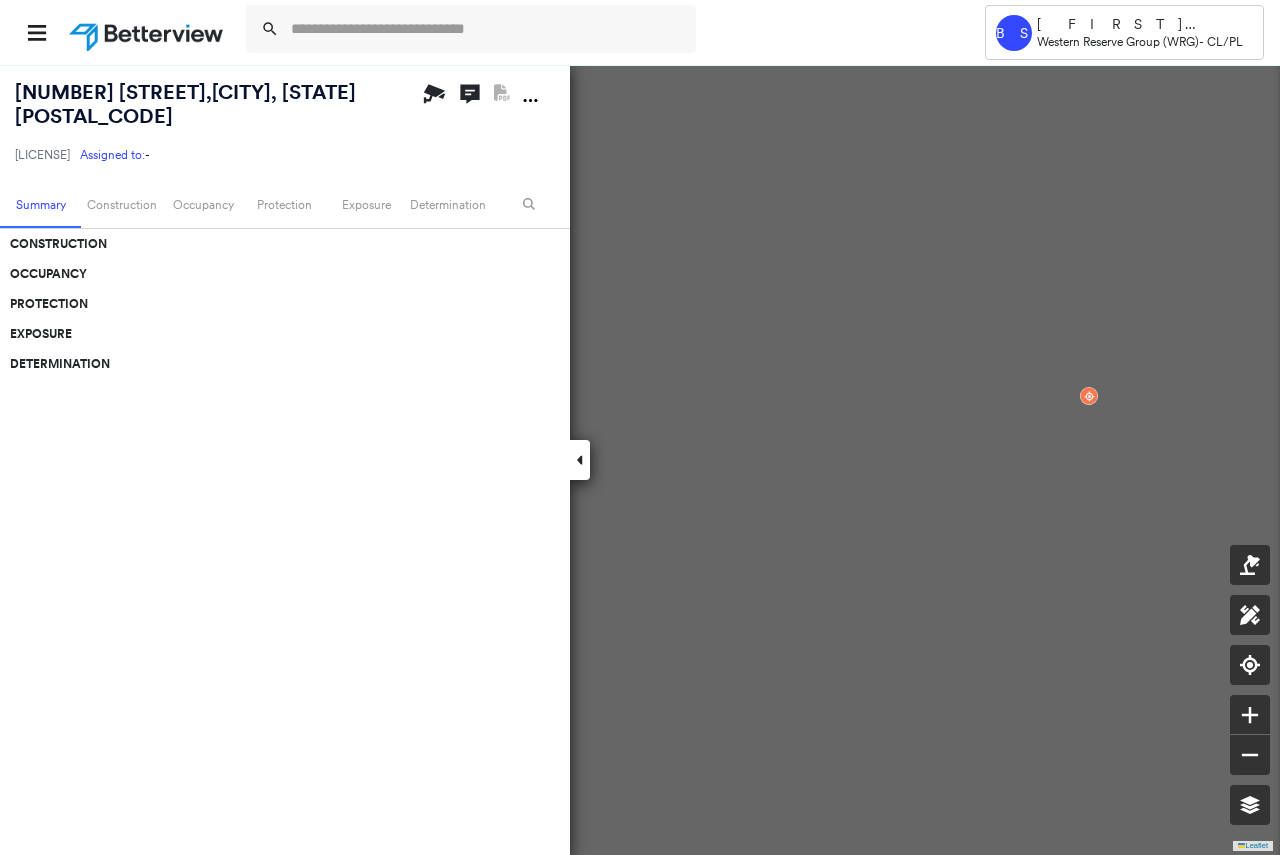scroll, scrollTop: 0, scrollLeft: 0, axis: both 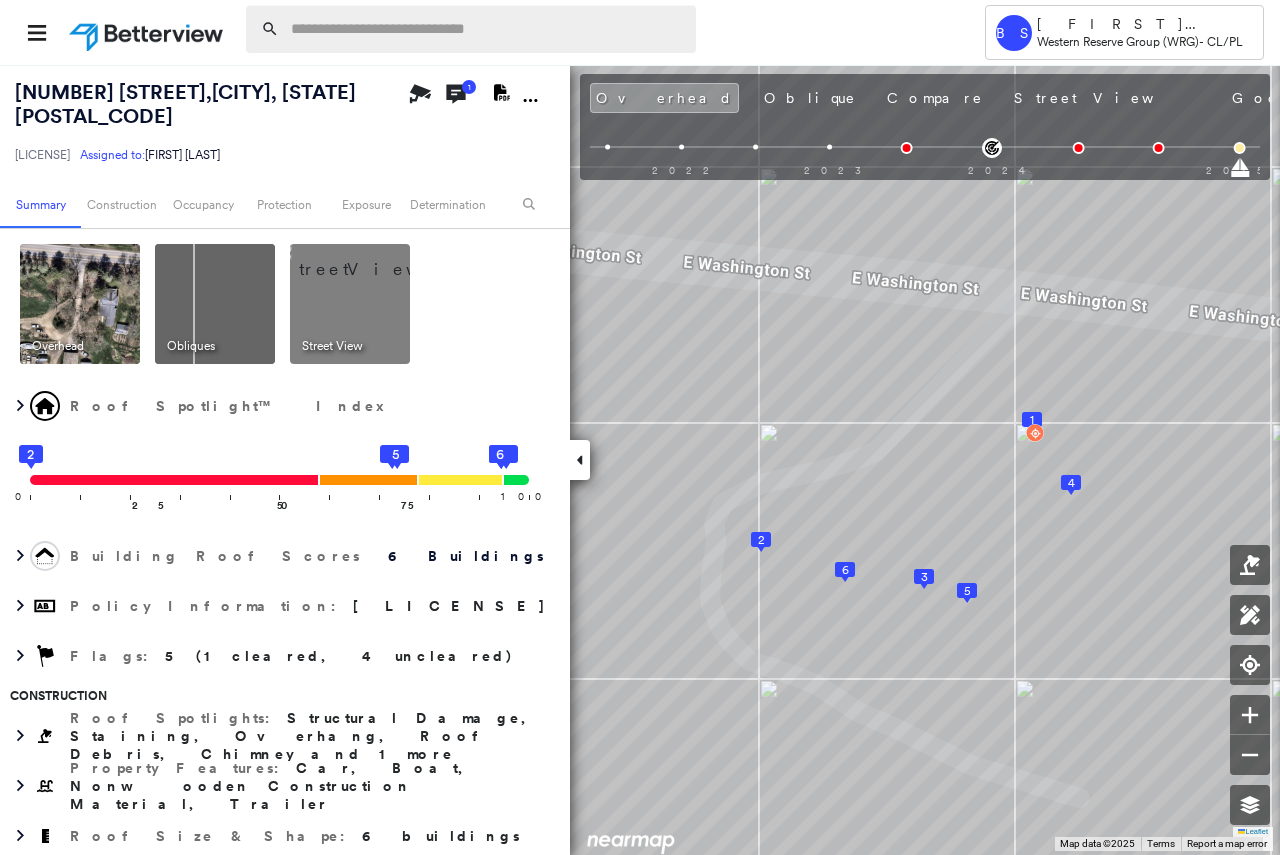 click at bounding box center (487, 29) 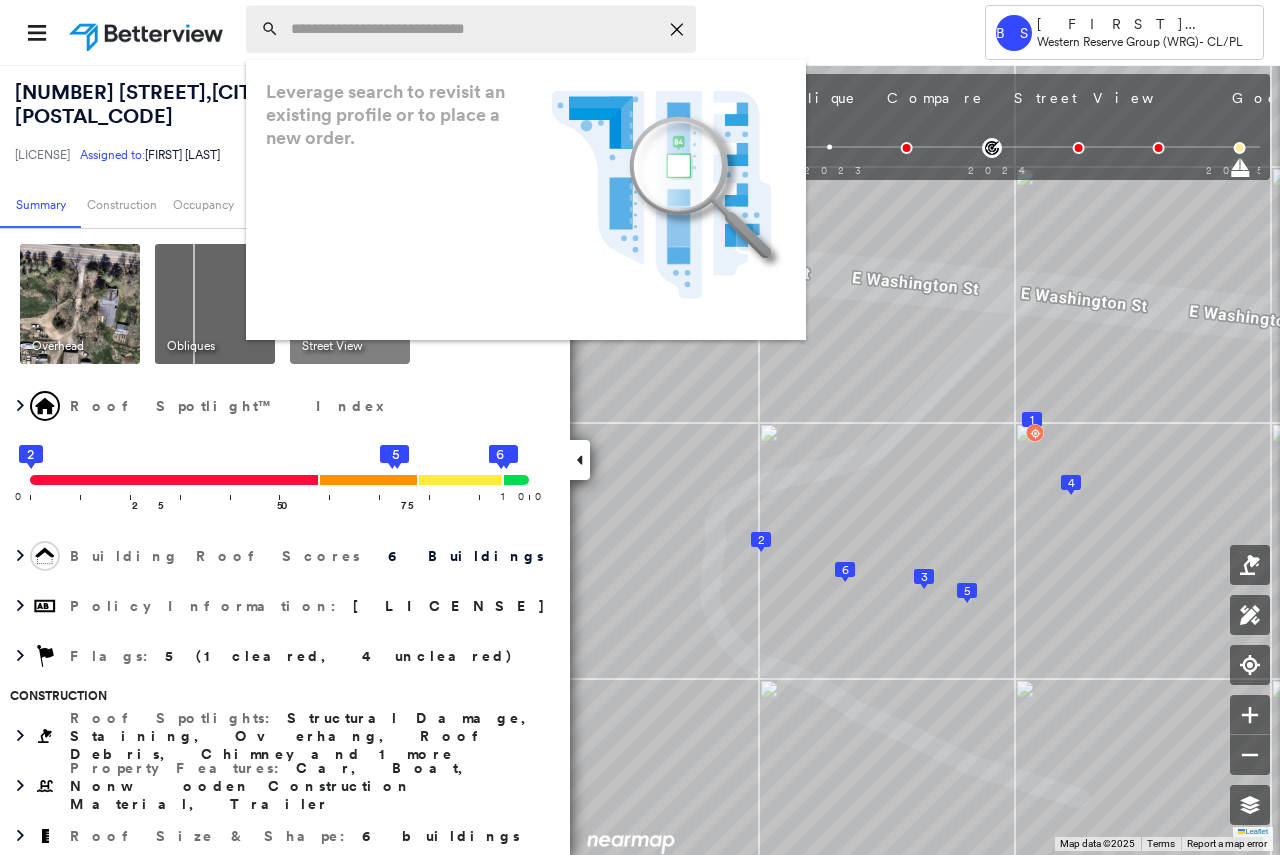 click at bounding box center (474, 29) 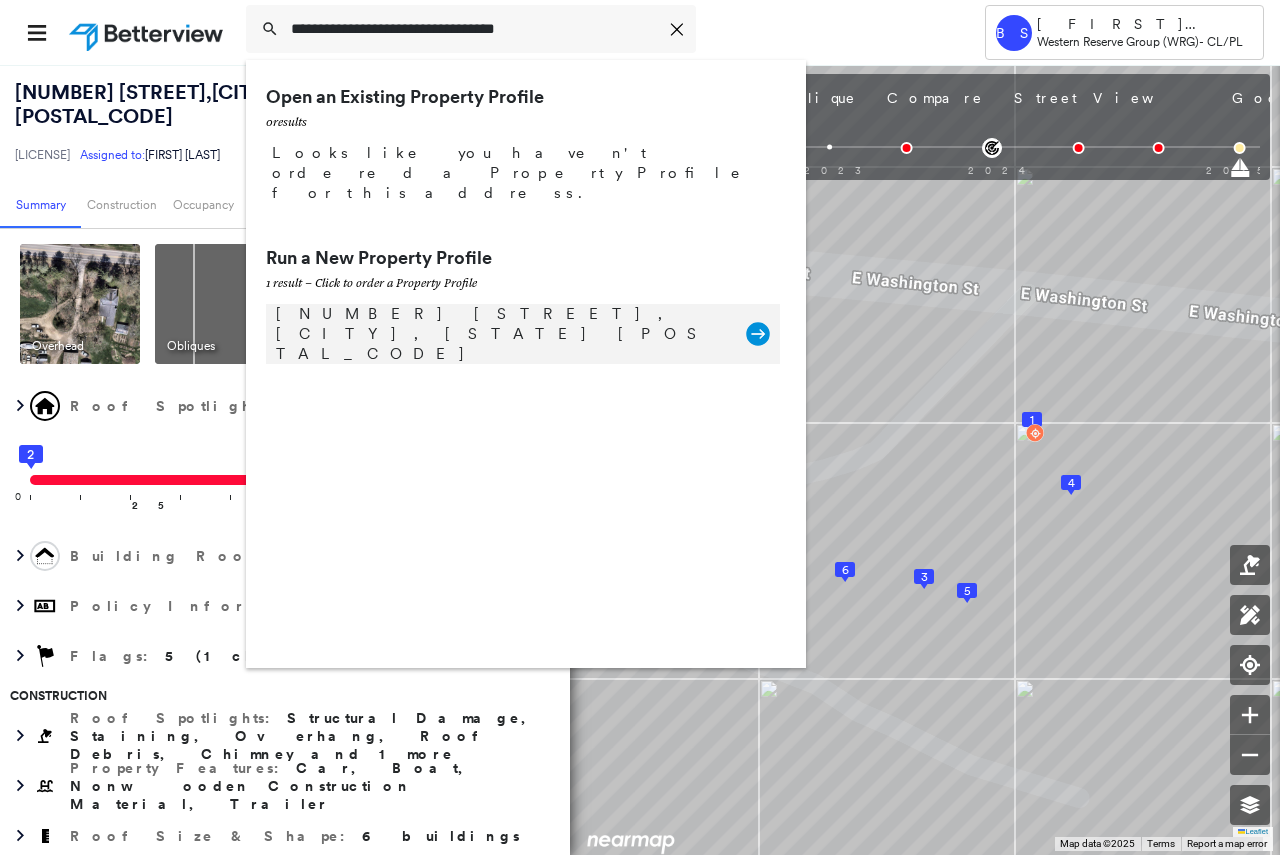 type on "**********" 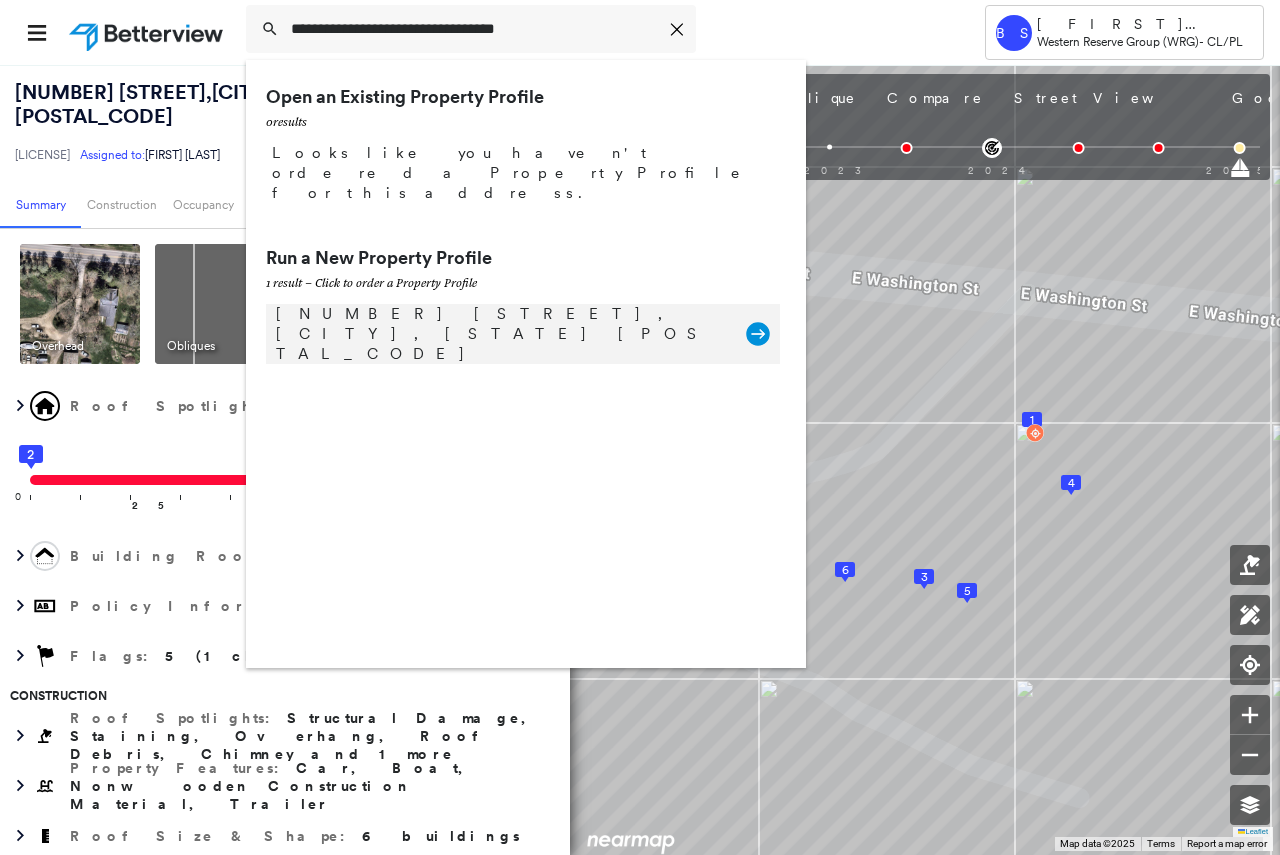 click on "[NUMBER] [STREET], [CITY], [STATE] [POSTAL_CODE]" at bounding box center [501, 334] 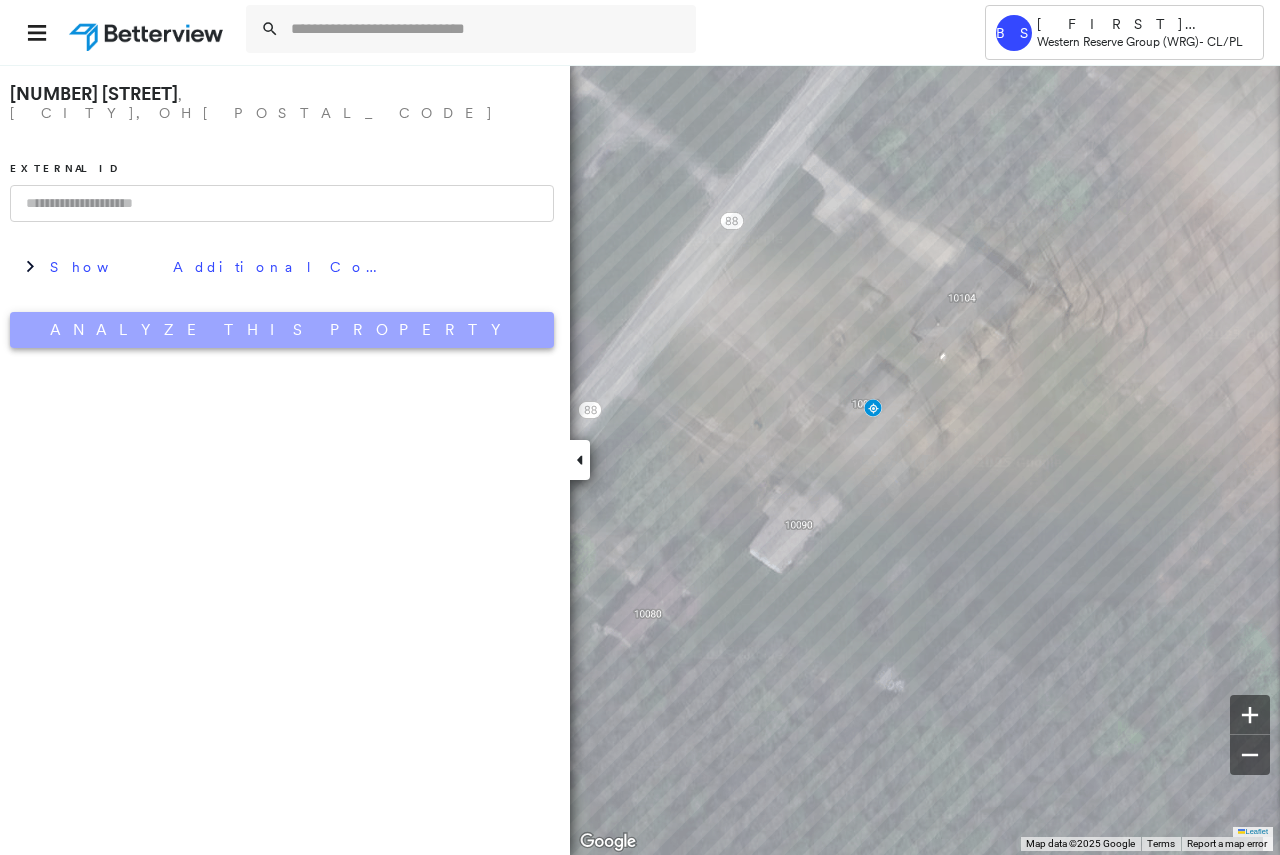 click on "Analyze This Property" at bounding box center [282, 330] 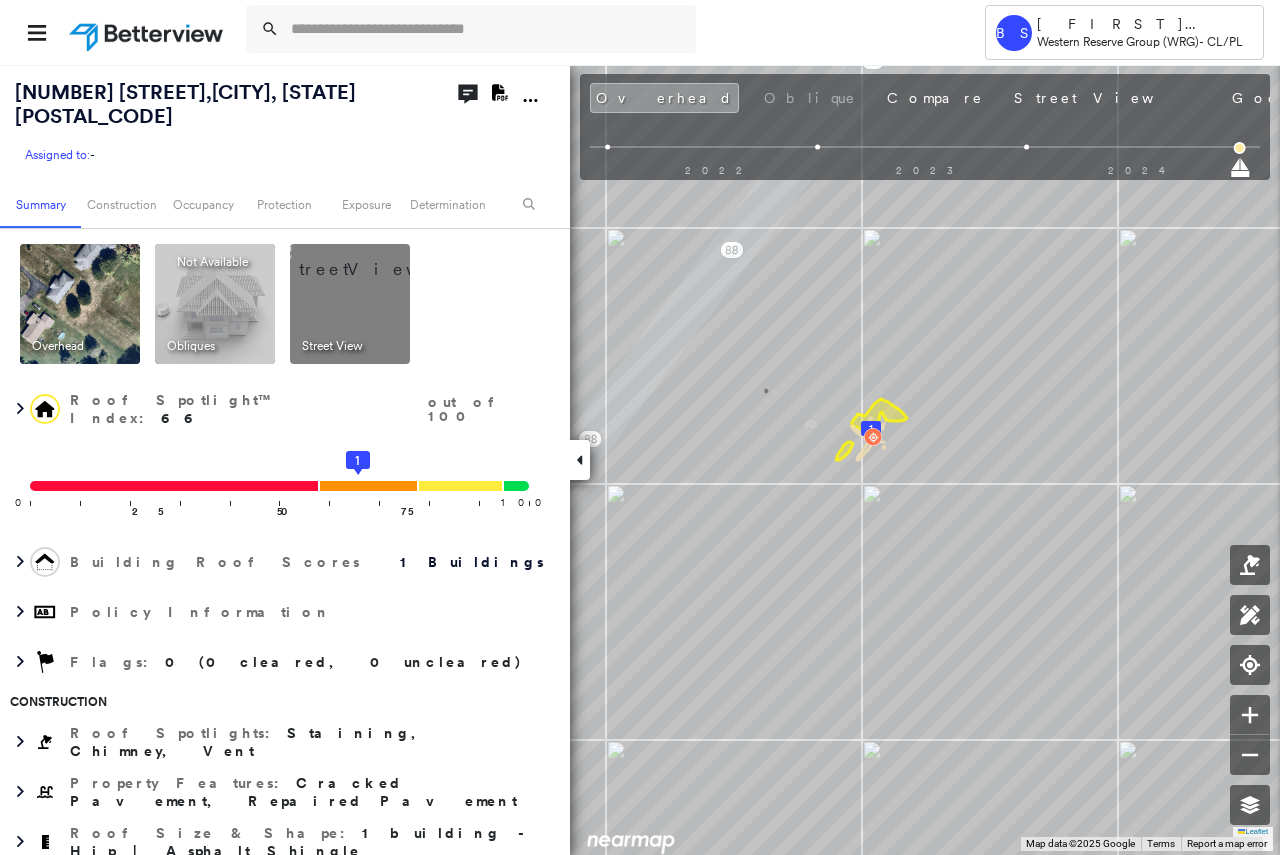 click at bounding box center [374, 259] 